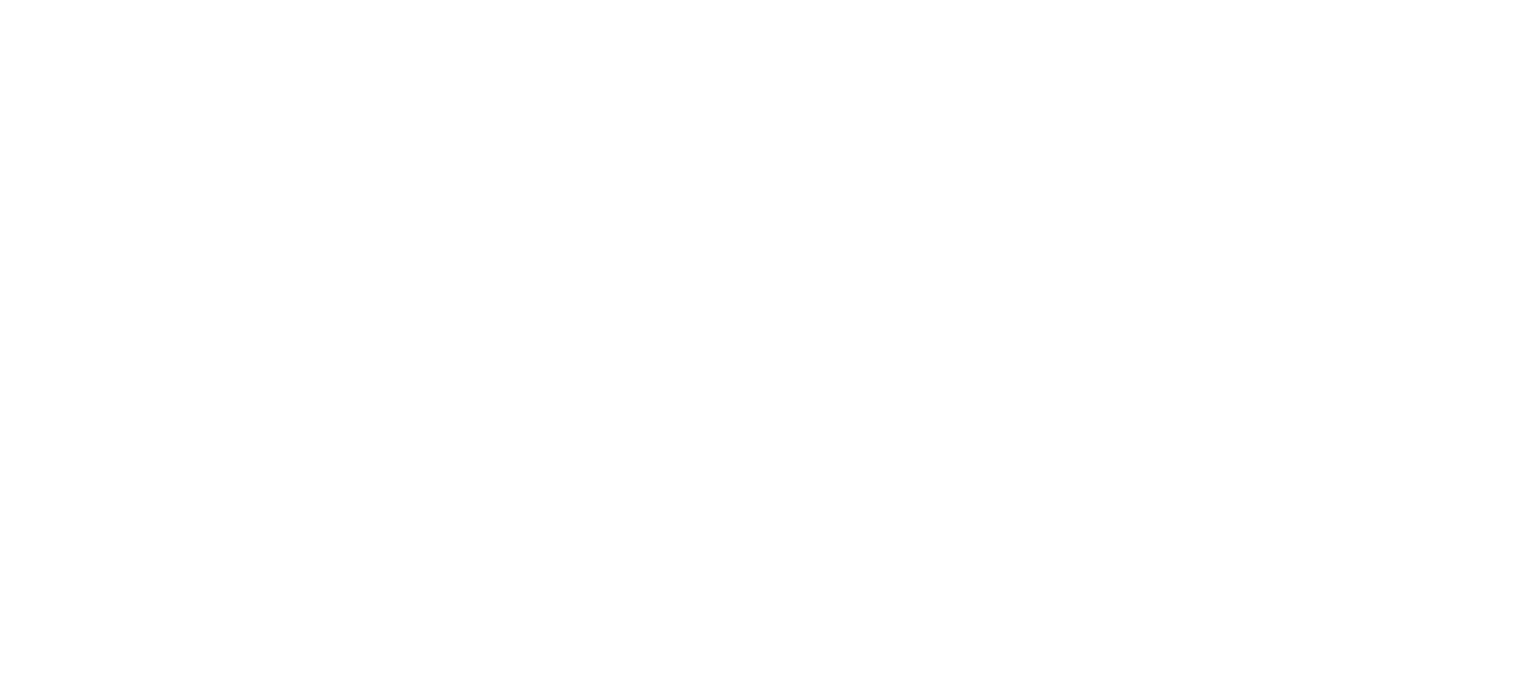 scroll, scrollTop: 0, scrollLeft: 0, axis: both 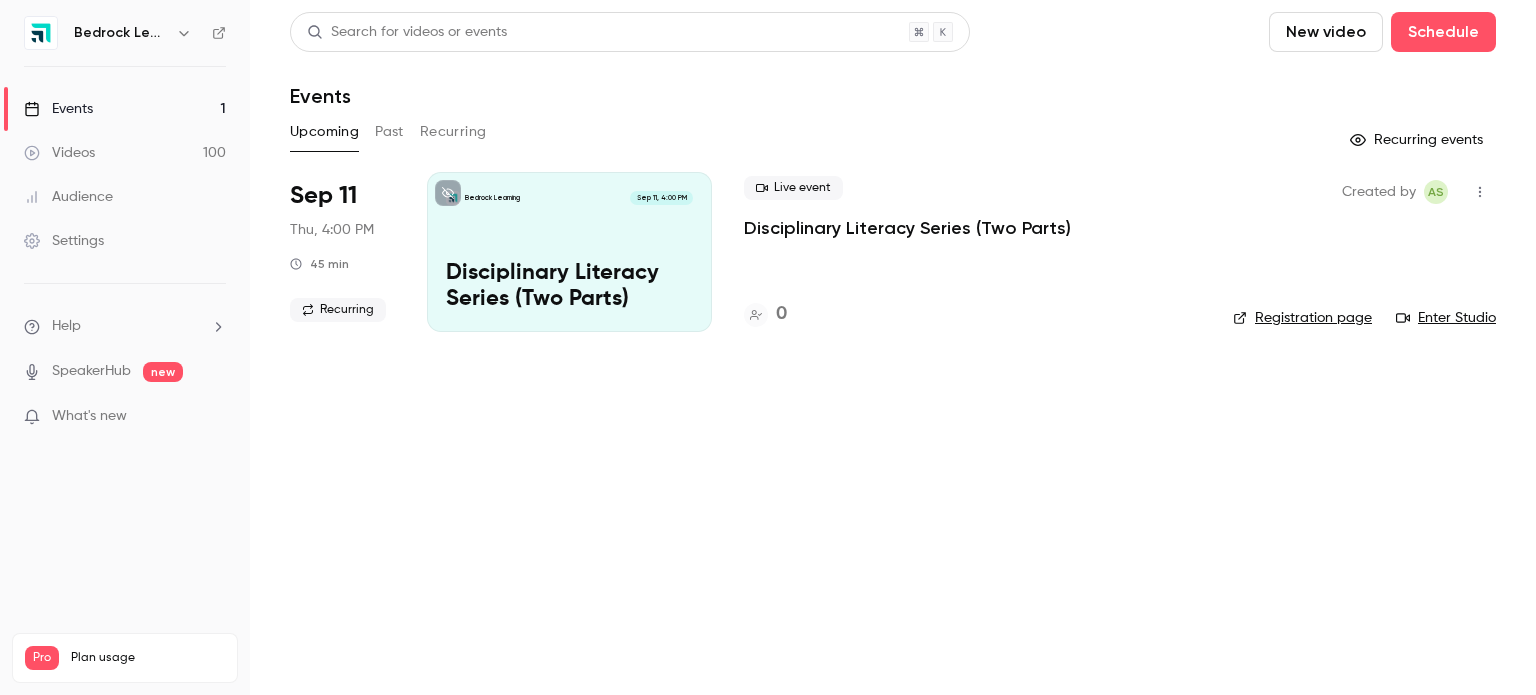 click on "Bedrock Learning" at bounding box center (121, 33) 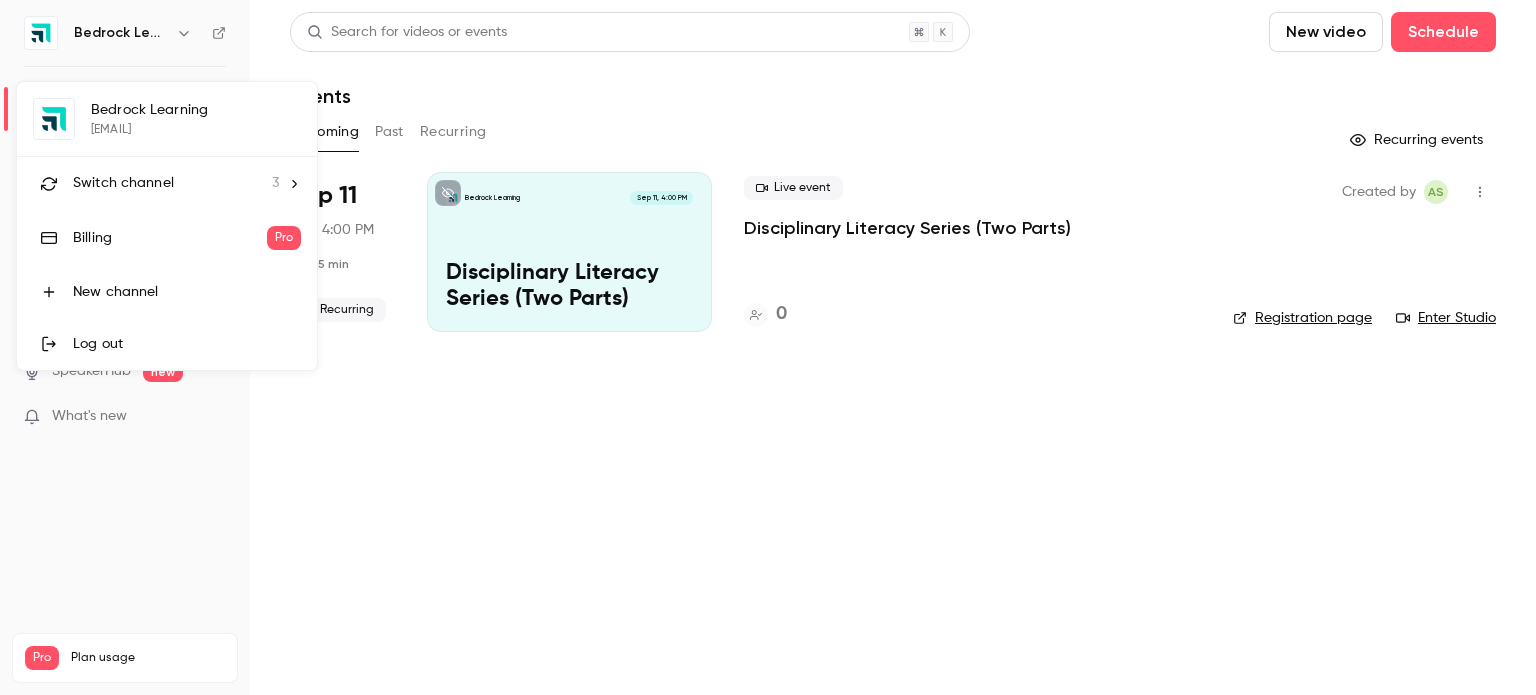 click on "Bedrock Learning [EMAIL] Switch channel 3 Billing Pro New channel Log out" at bounding box center (167, 226) 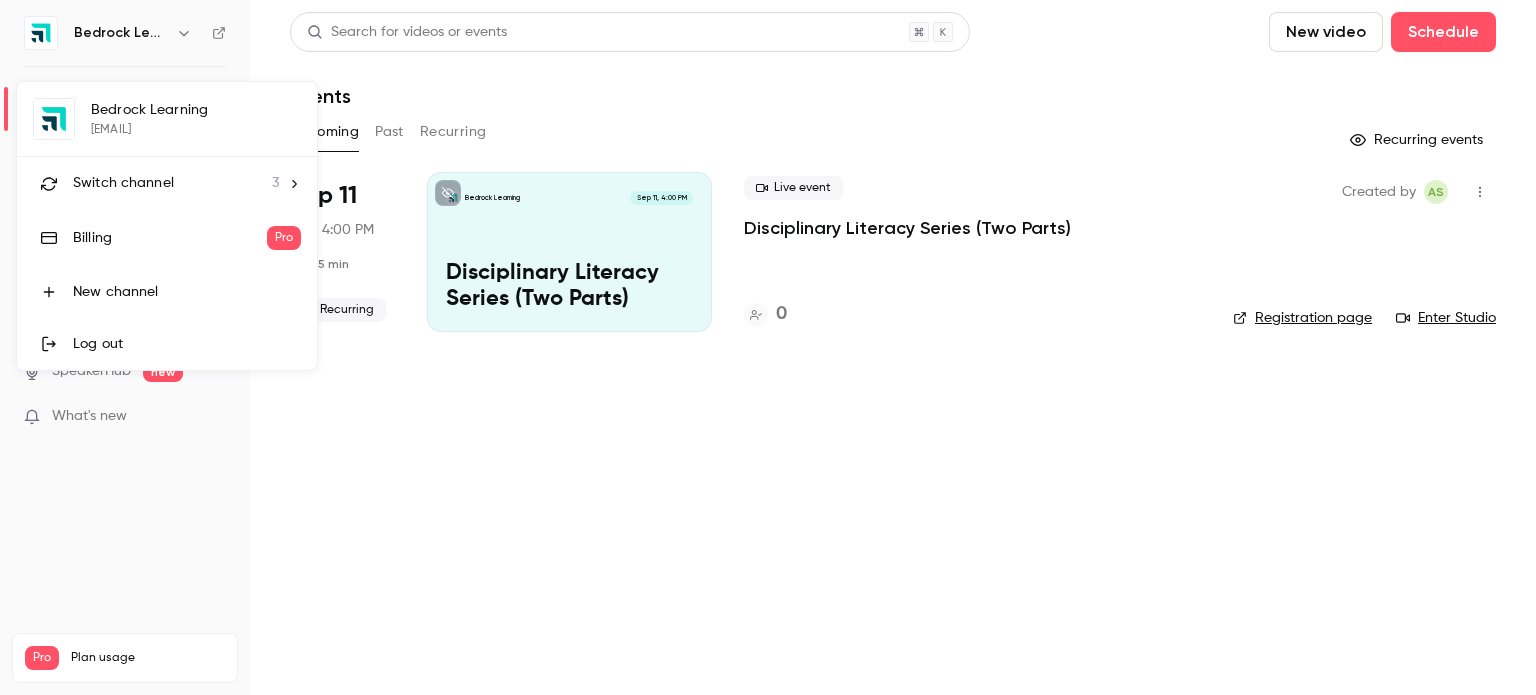 click on "Bedrock Learning [EMAIL] Switch channel 3 Billing Pro New channel Log out" at bounding box center (167, 226) 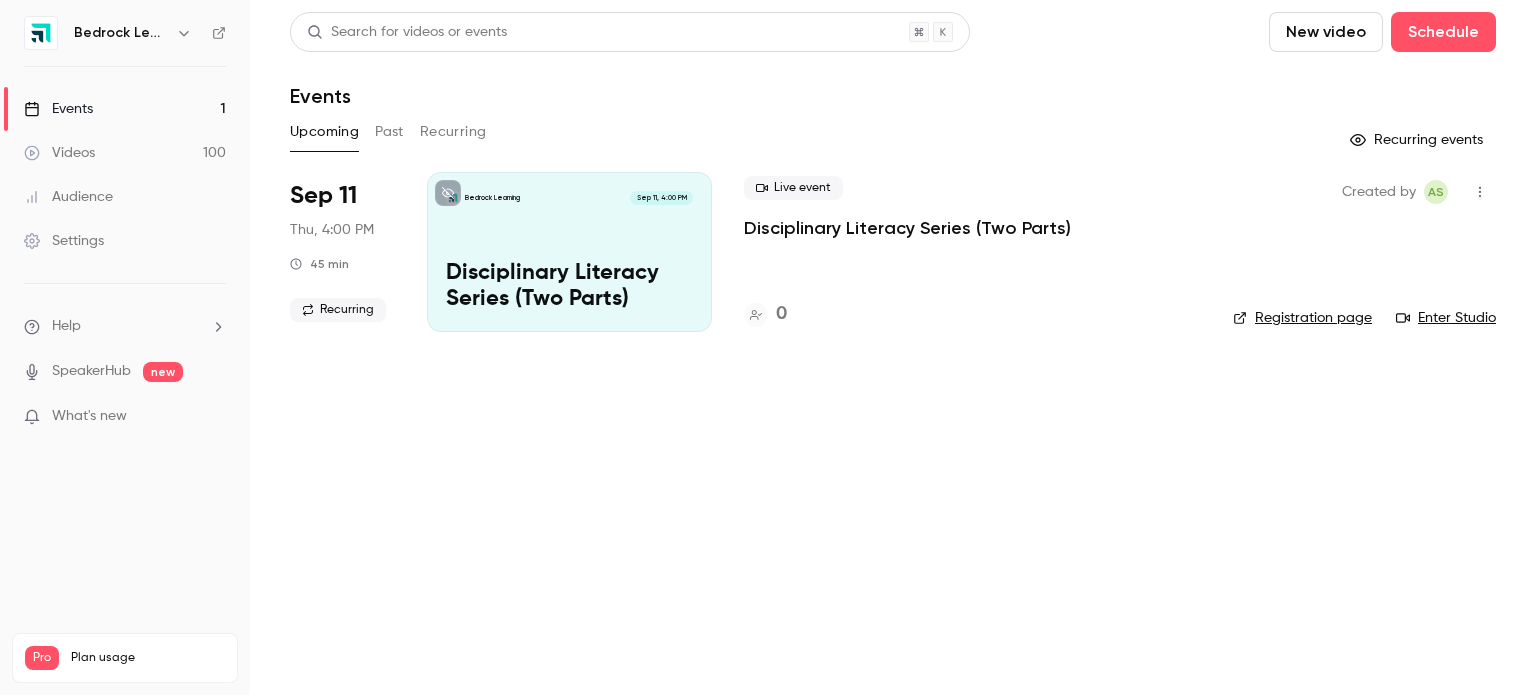 click on "Videos 100" at bounding box center (125, 153) 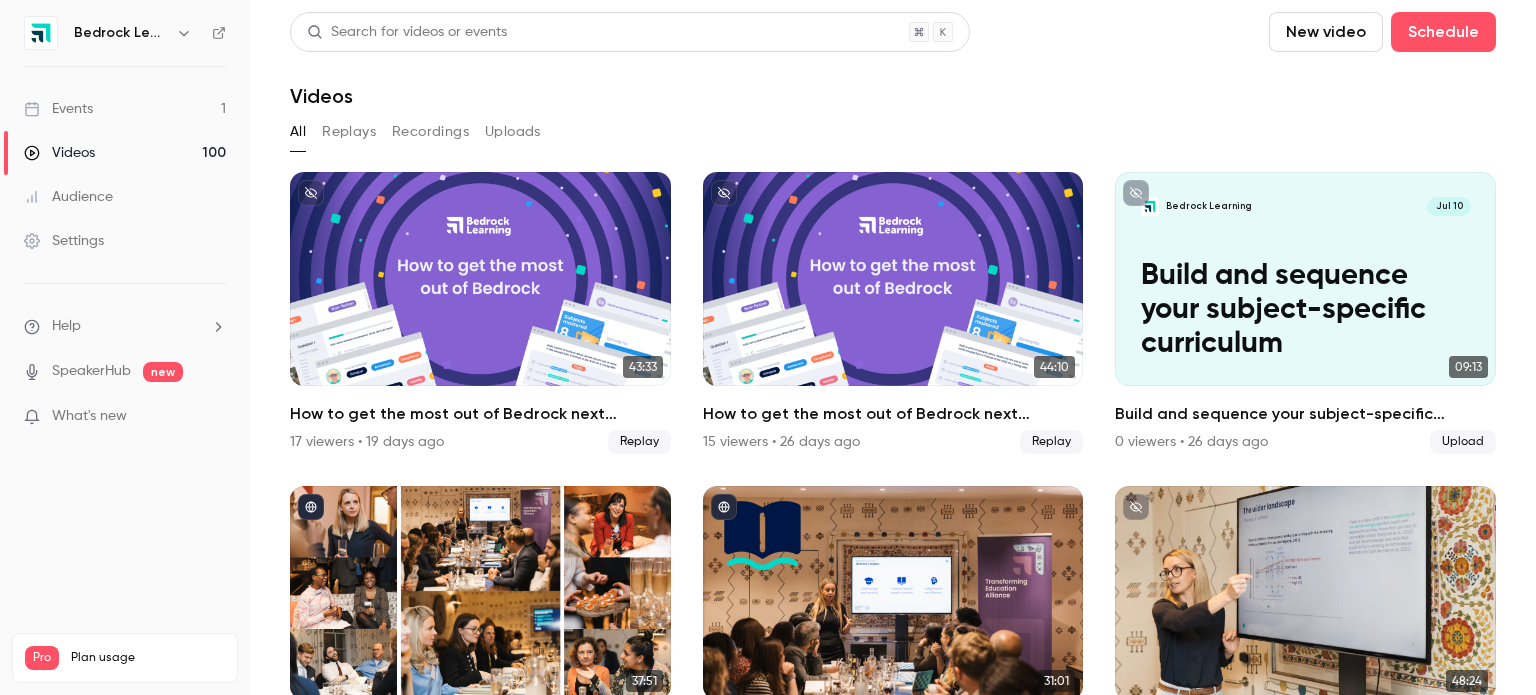click on "New video" at bounding box center [1326, 32] 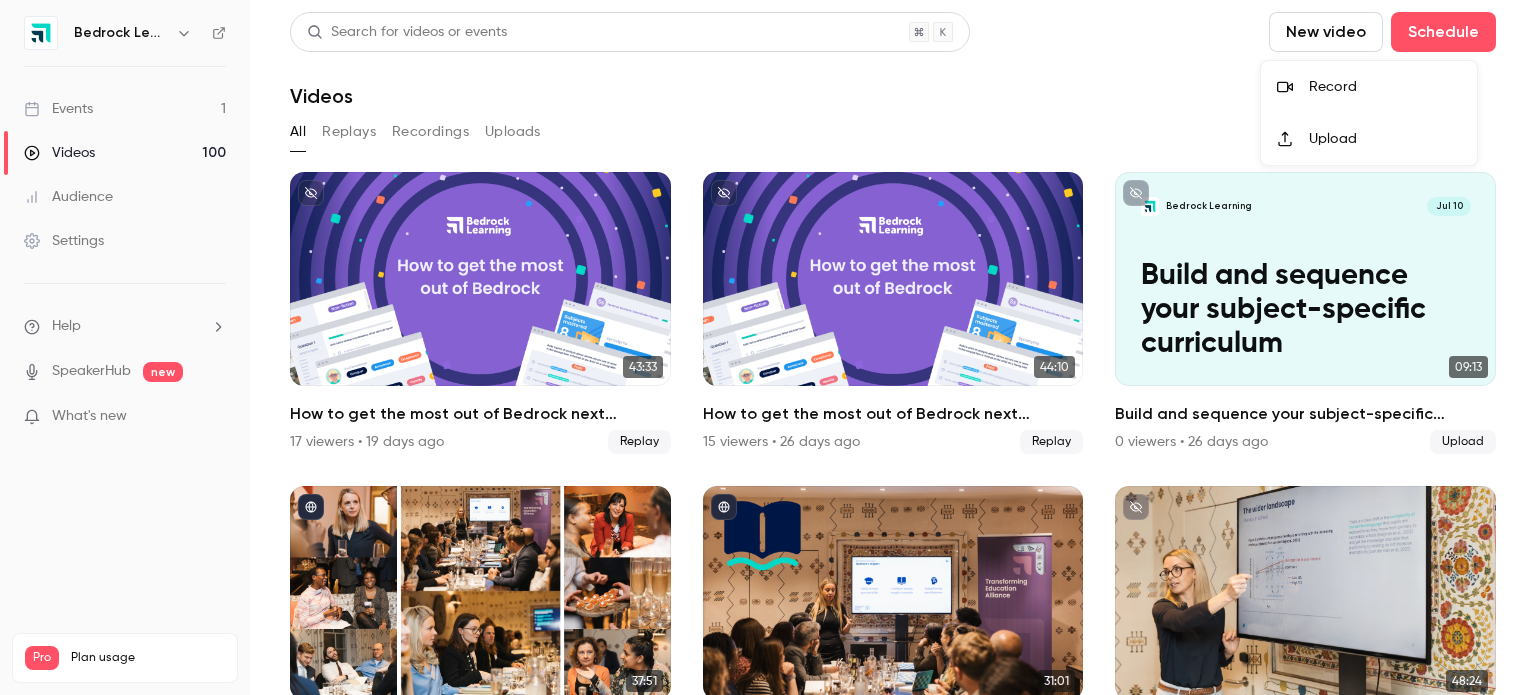 click on "Upload" at bounding box center [1385, 139] 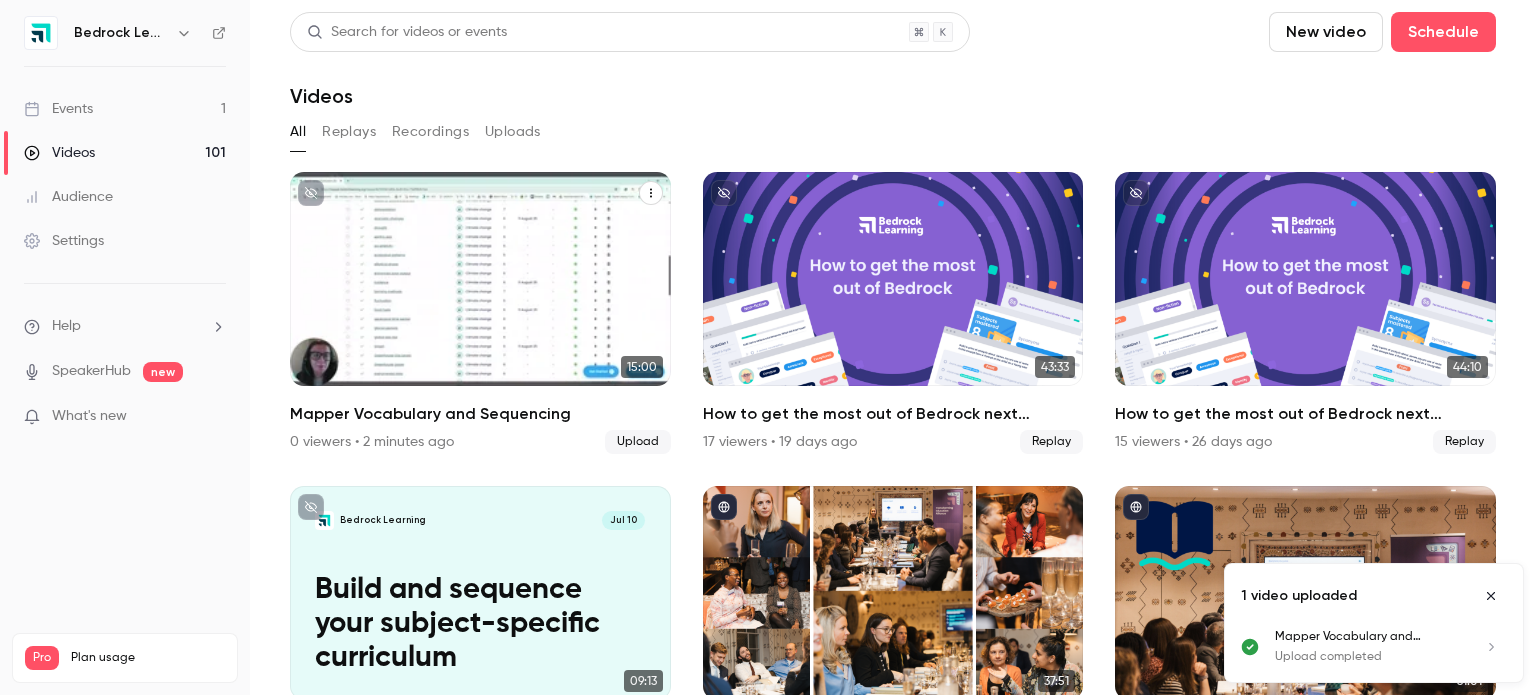 click on "Bedrock Learning Aug 5 Mapper Vocabulary and Sequencing" at bounding box center [480, 279] 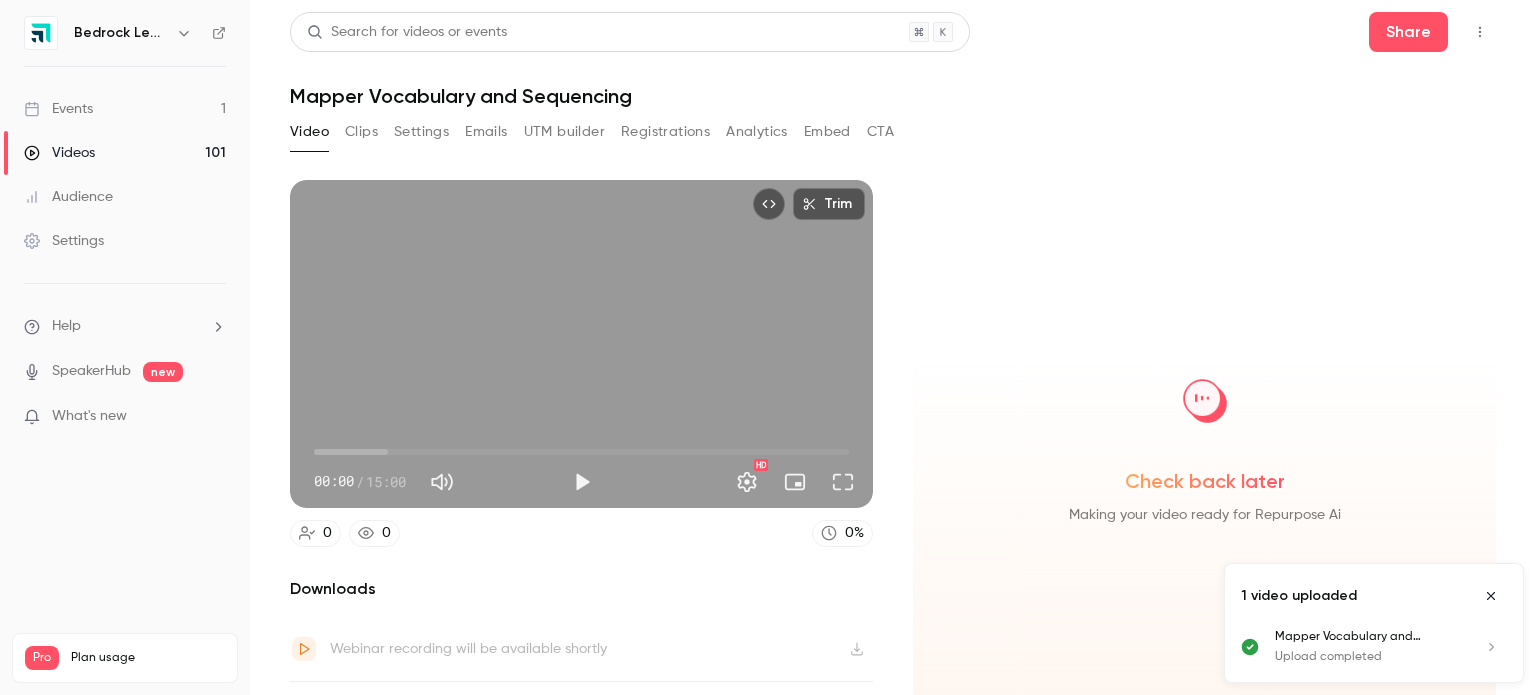 click on "Settings" at bounding box center (421, 132) 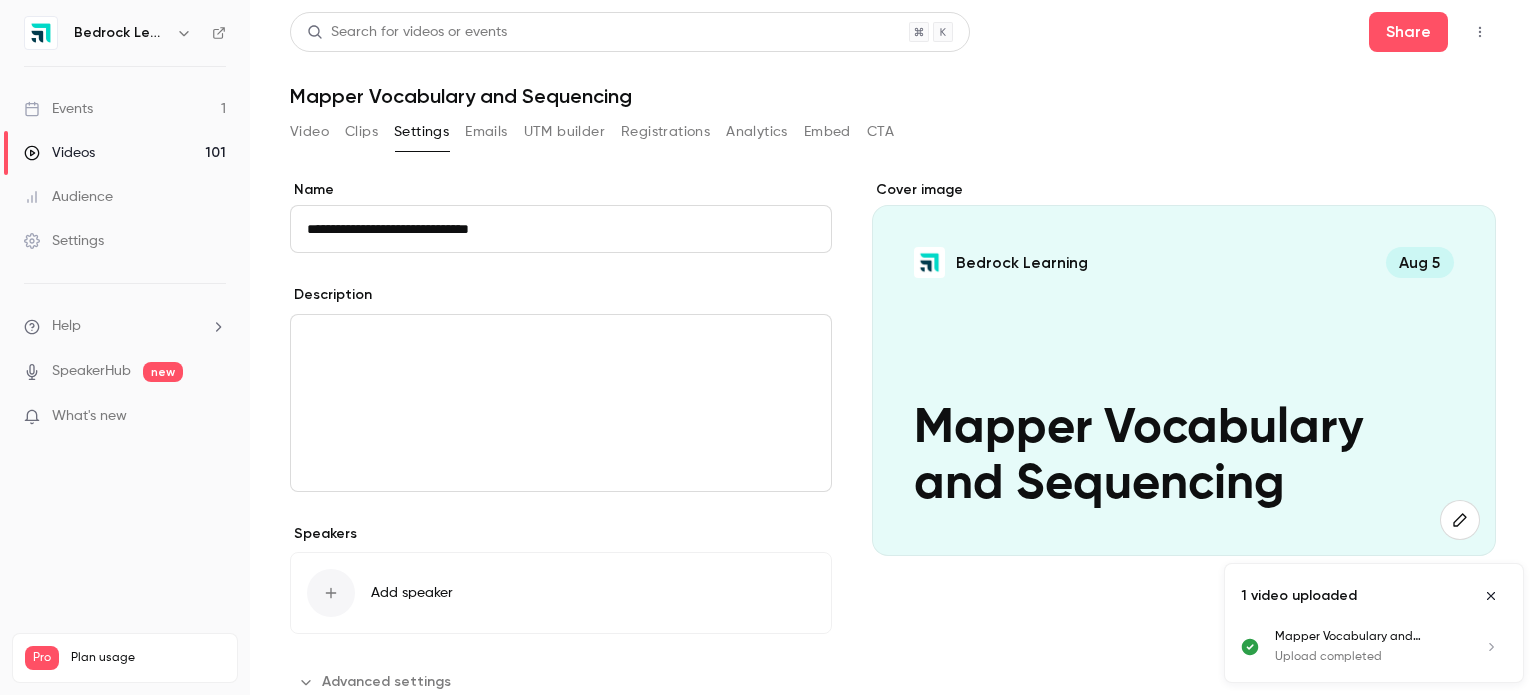 click on "**********" at bounding box center (561, 439) 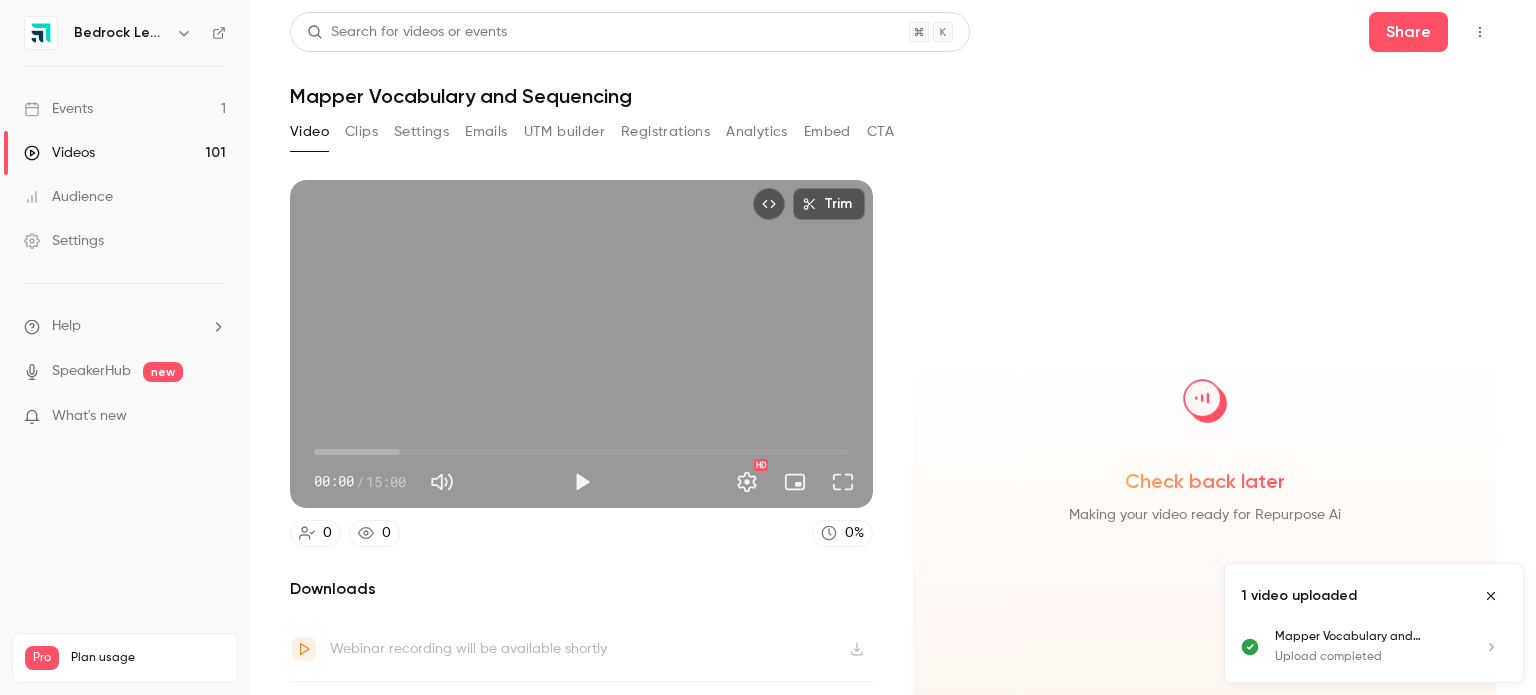 click on "Settings" at bounding box center (421, 132) 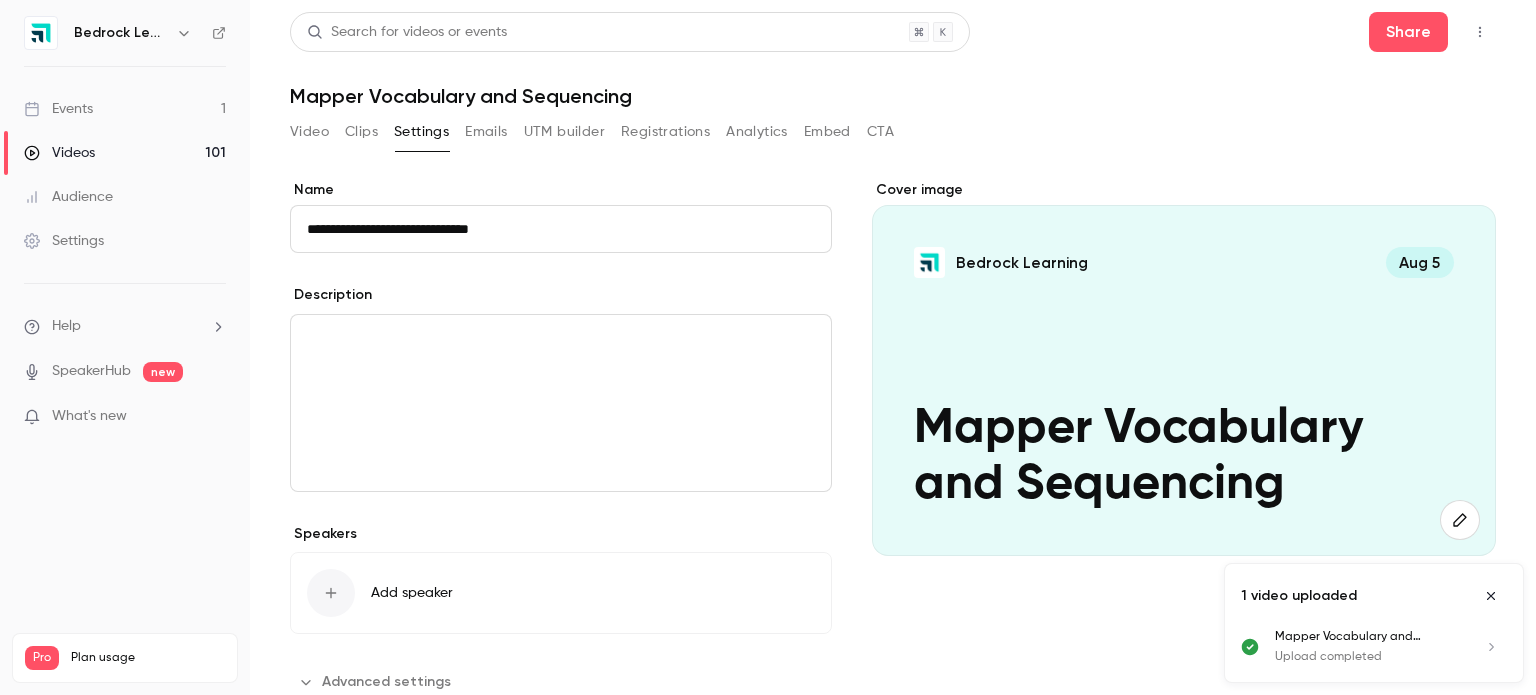 click on "Bedrock Learning Aug 5 Mapper Vocabulary and Sequencing" at bounding box center (1184, 380) 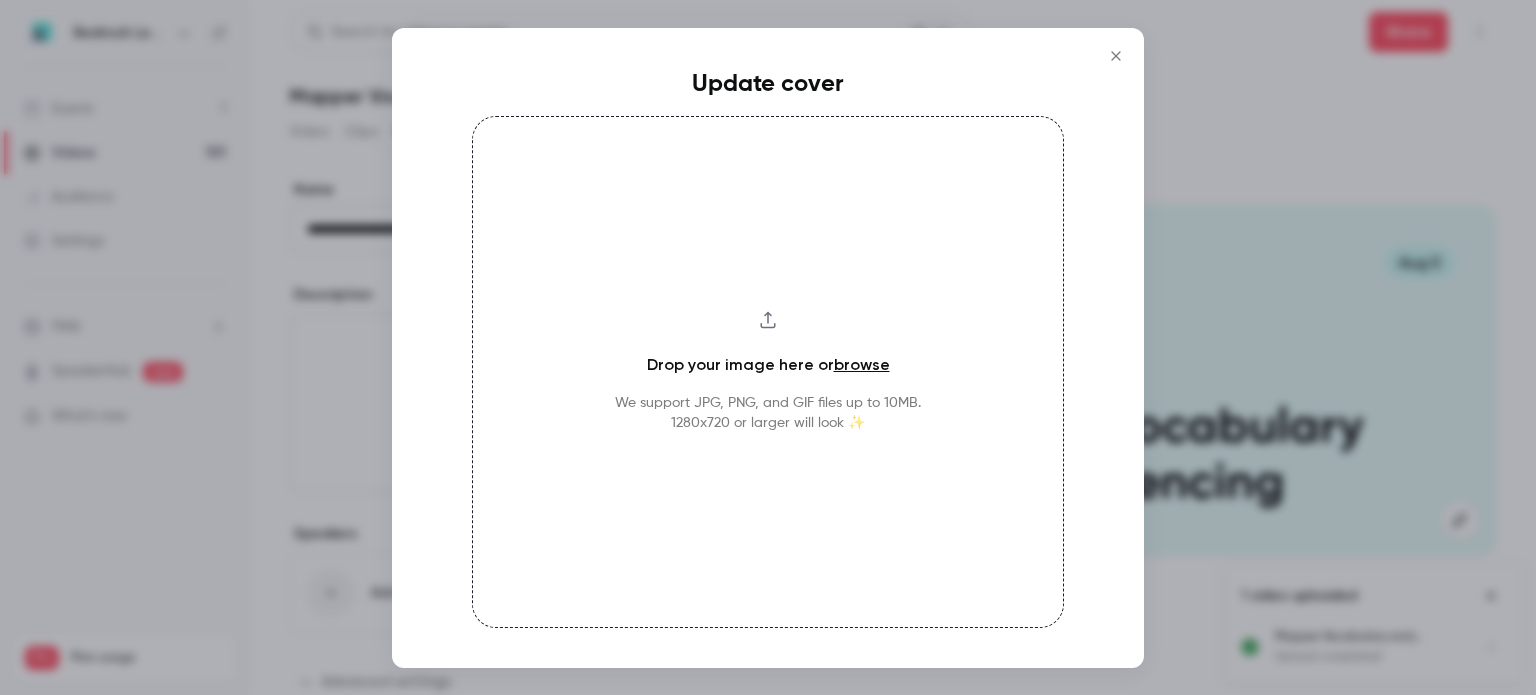 click on "browse" at bounding box center [862, 364] 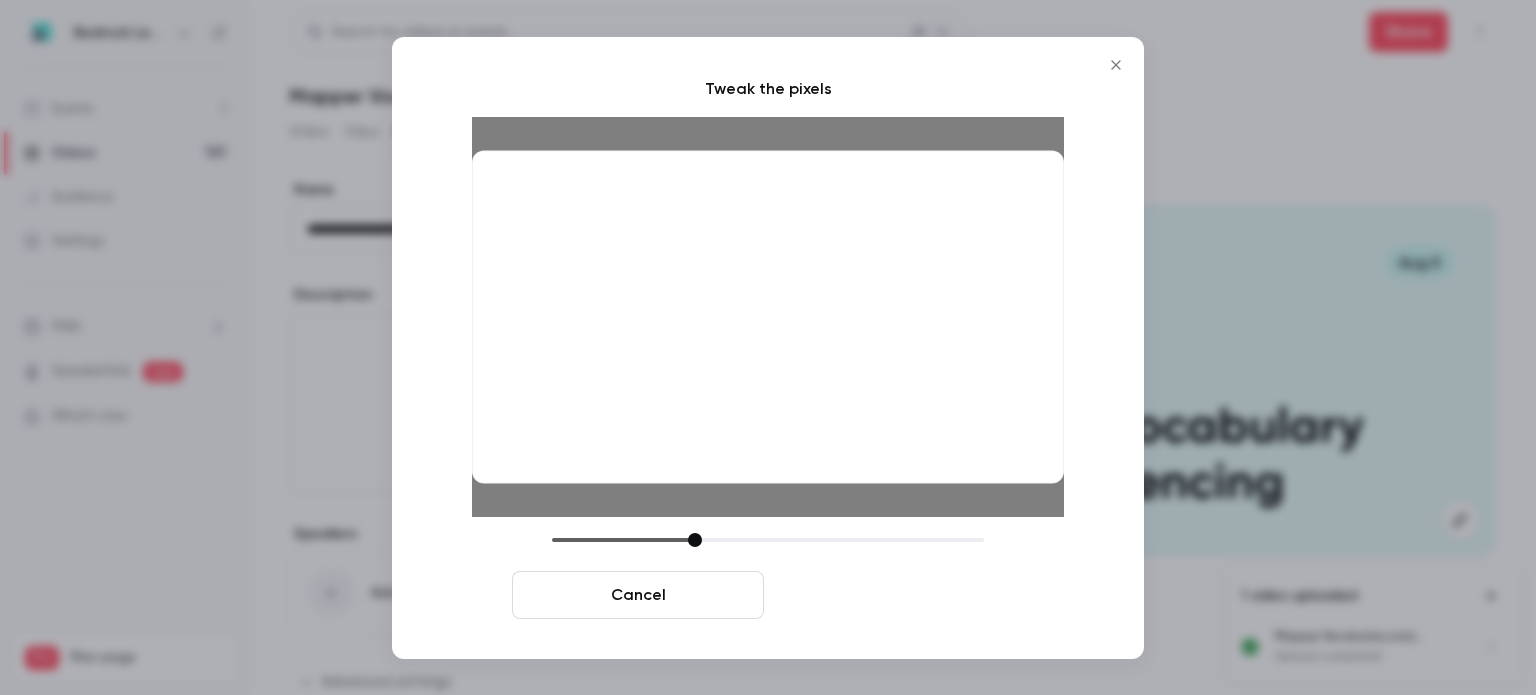 click on "Crop and save" at bounding box center [898, 595] 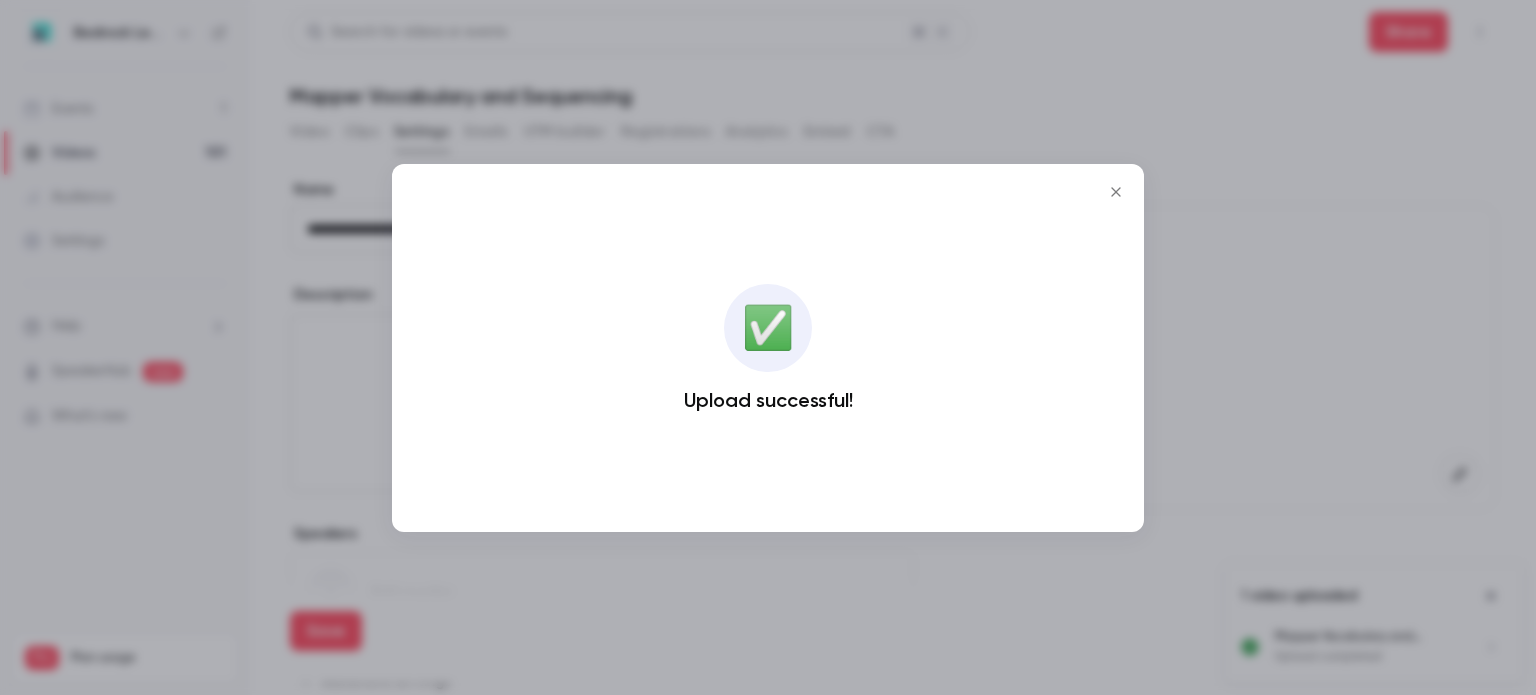 click 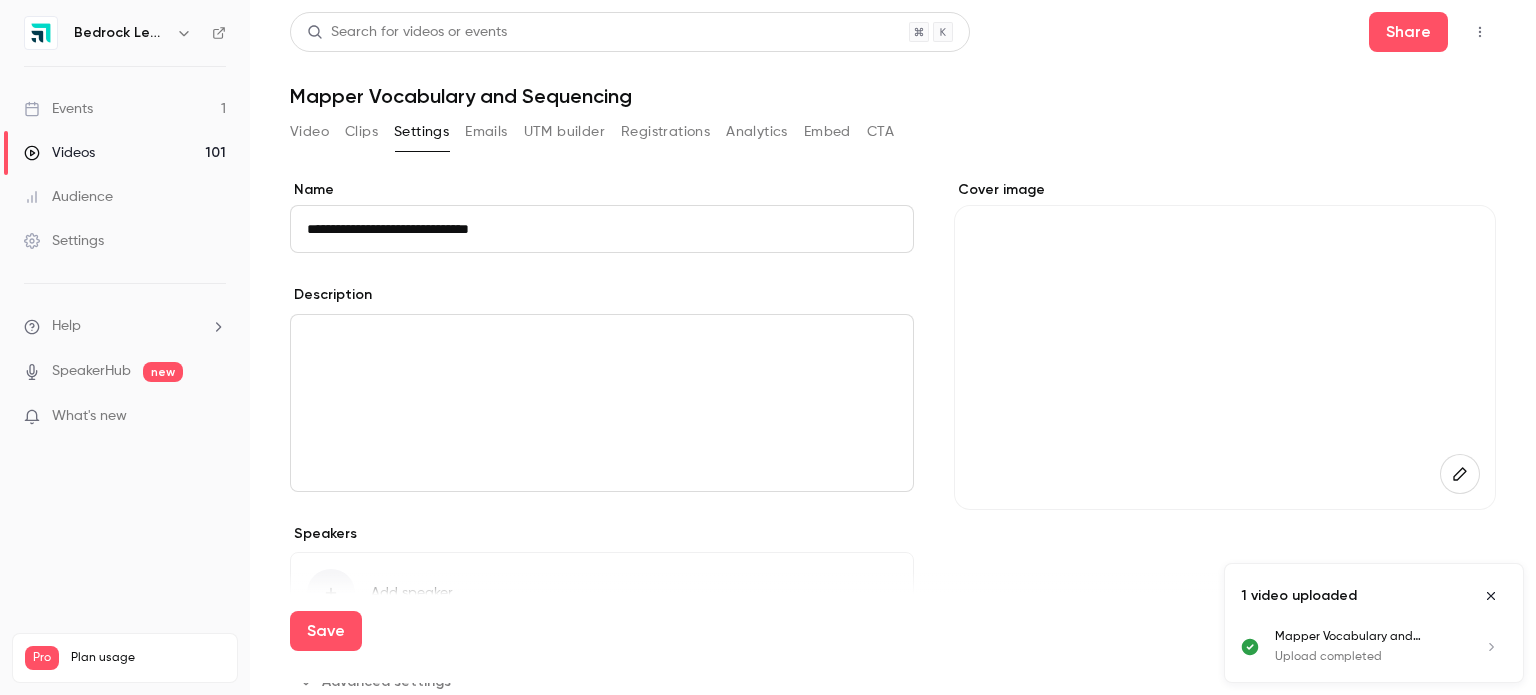 click on "Save" at bounding box center [893, 639] 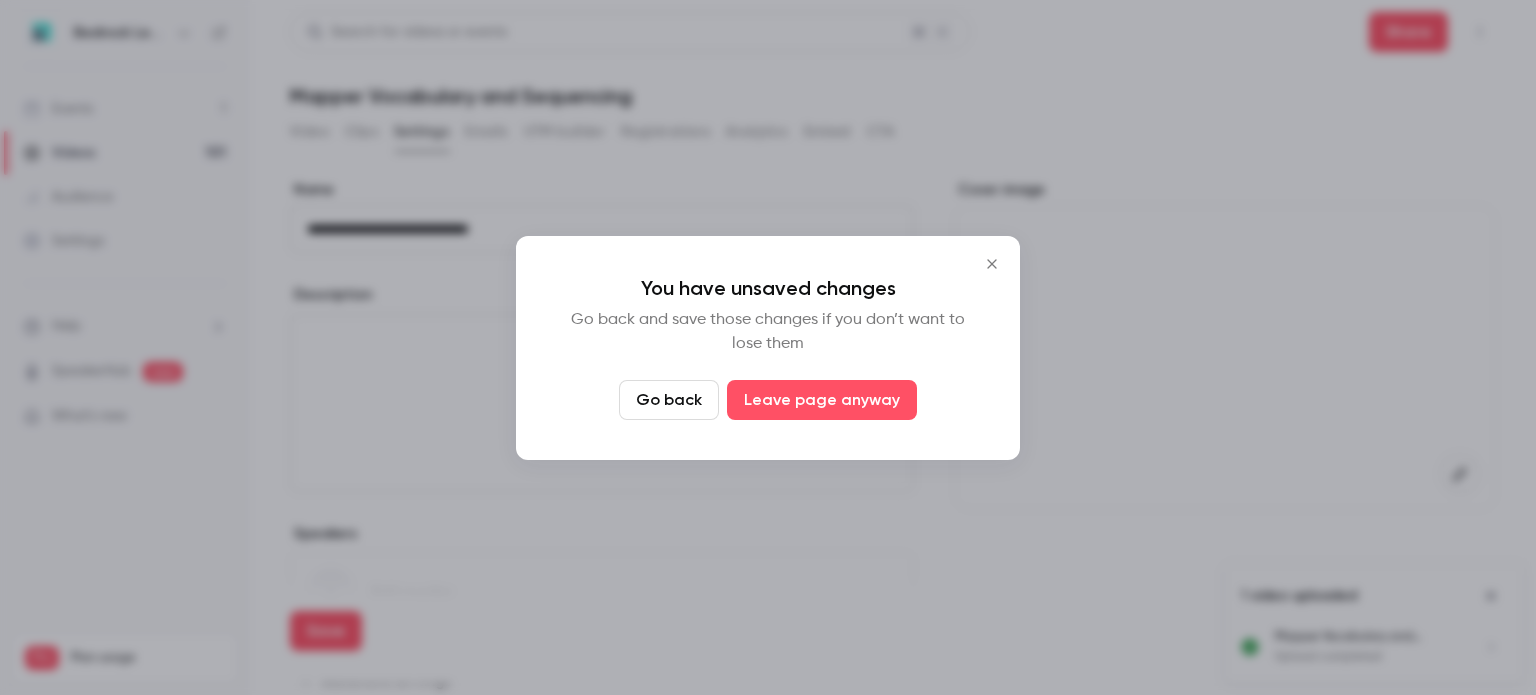 click 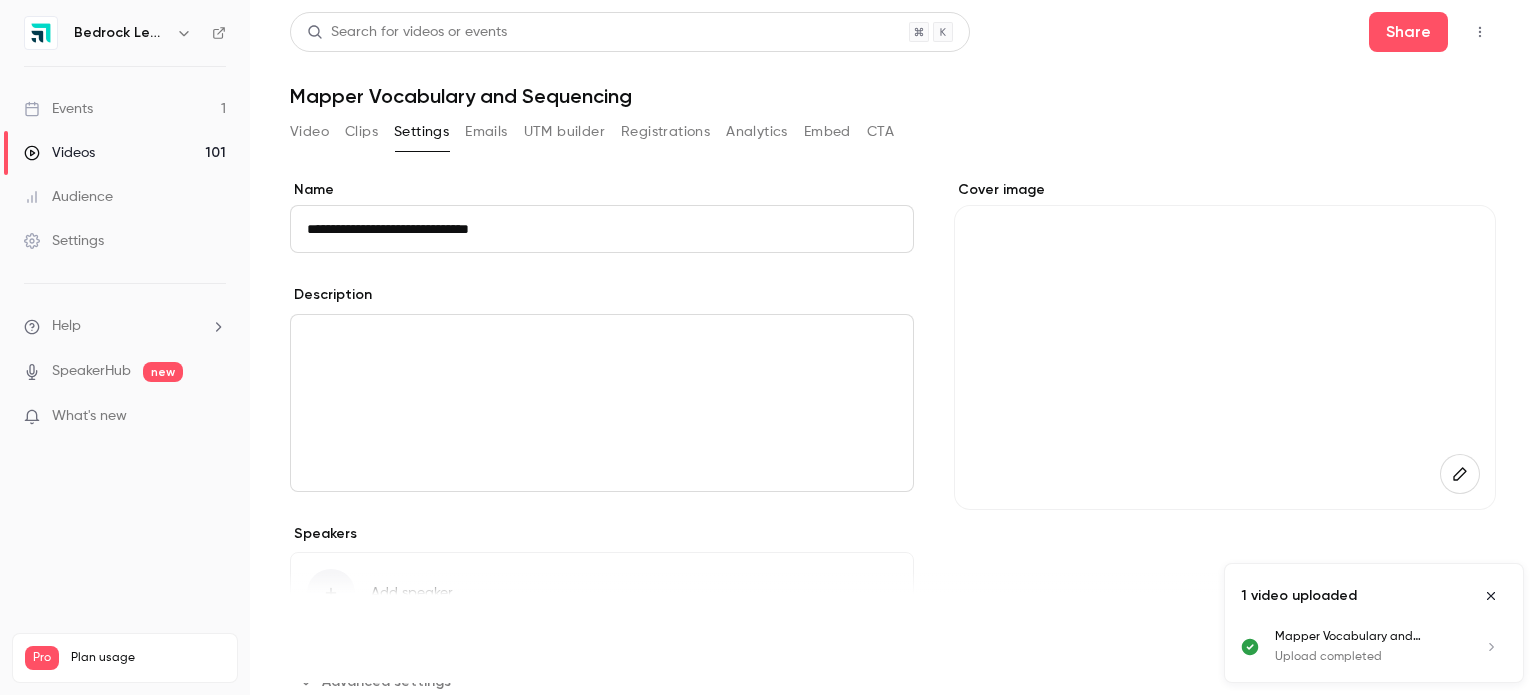 click on "Save" at bounding box center [326, 631] 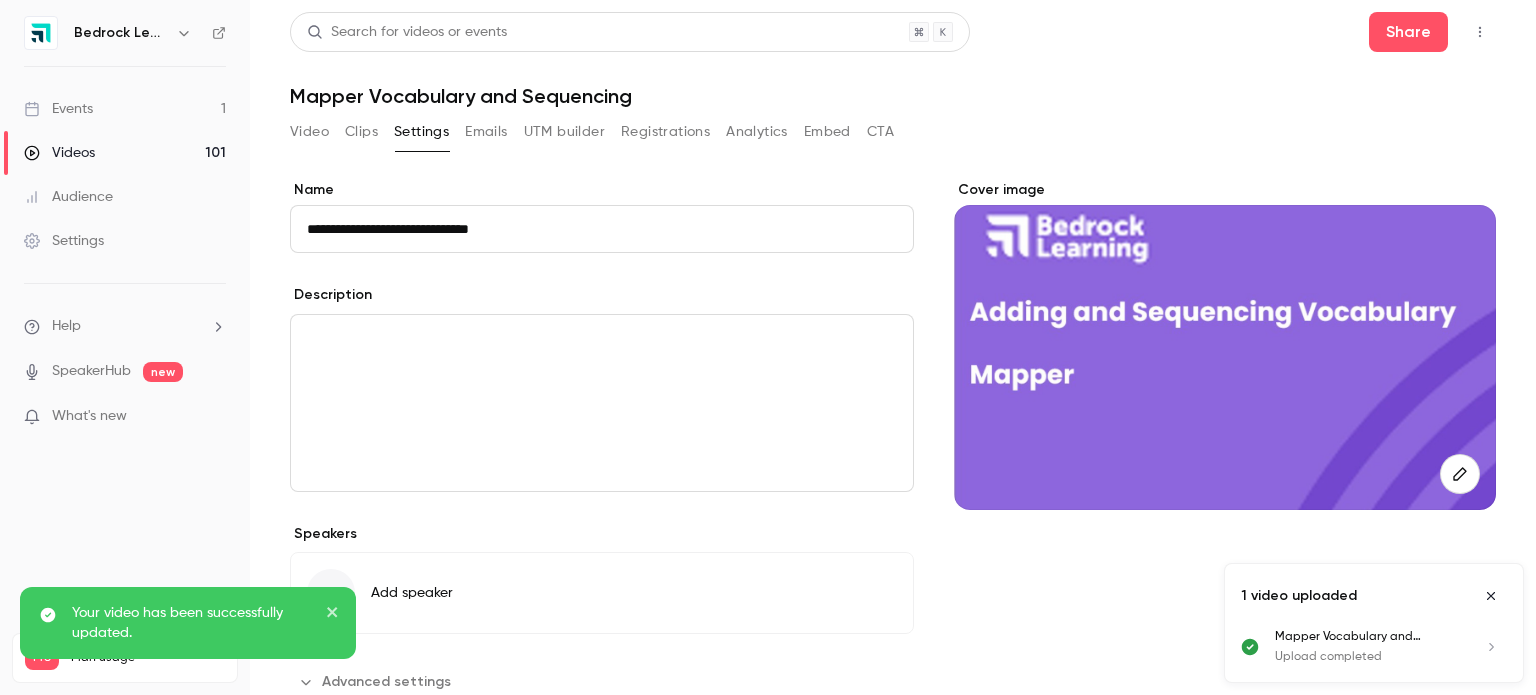 click on "Video" at bounding box center (309, 132) 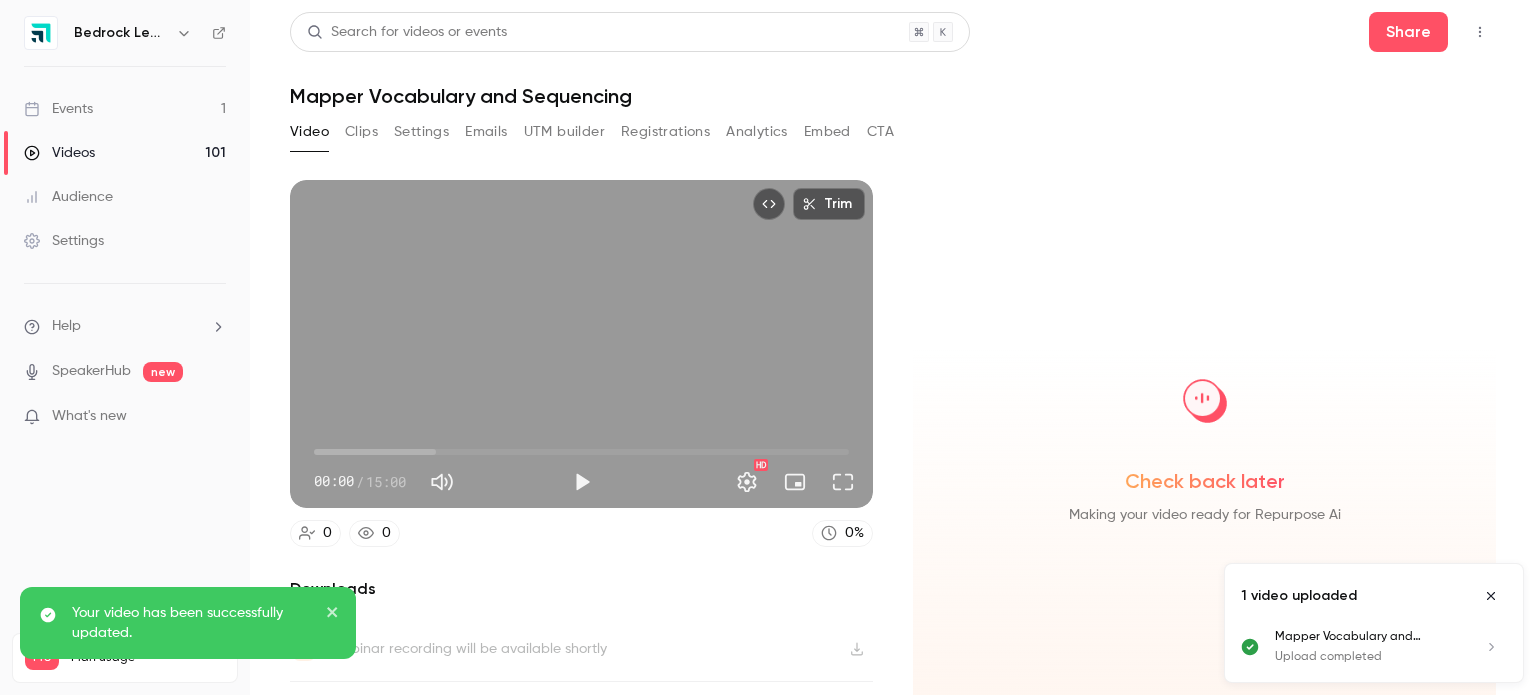 click on "Videos 101" at bounding box center [125, 153] 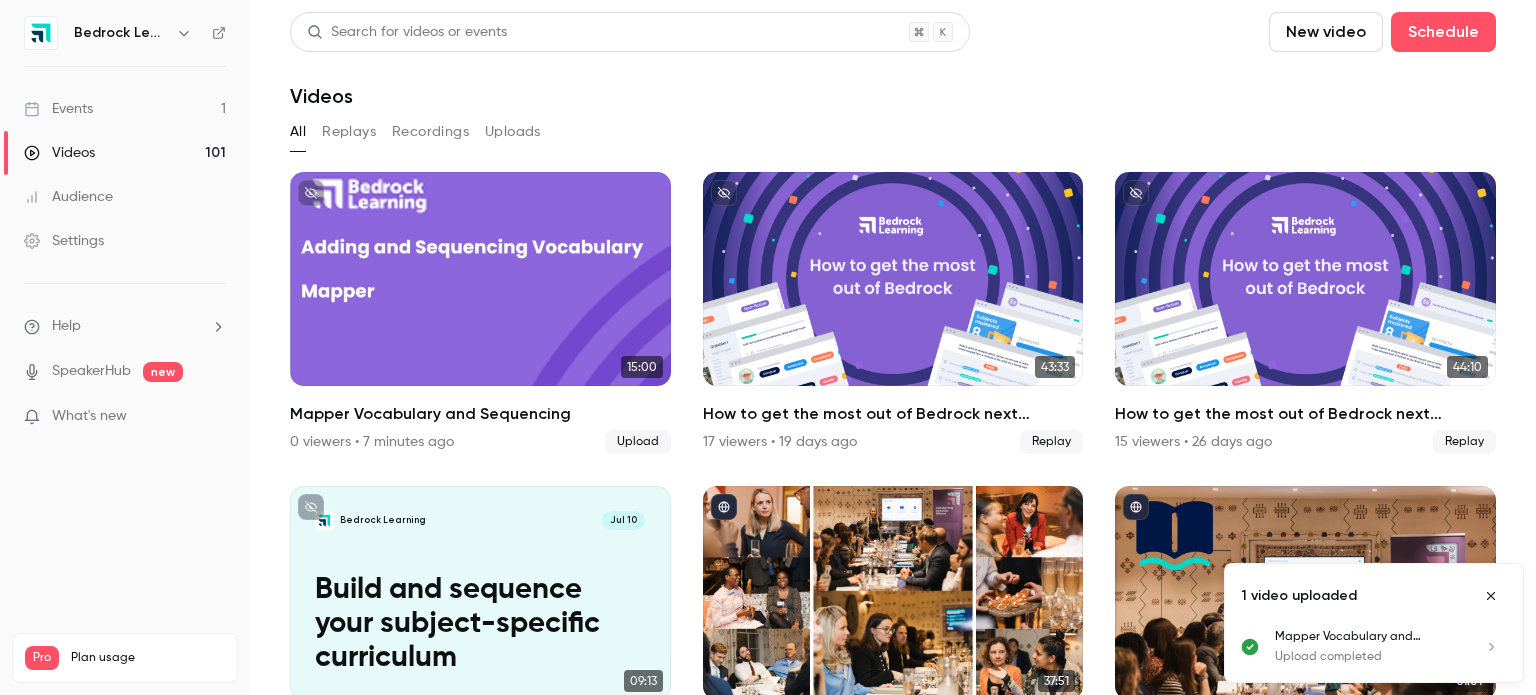 click on "Search for videos or events New video Schedule Videos All Replays Recordings Uploads 15:00 Mapper Vocabulary and Sequencing 0 viewers • 7 minutes ago Upload 43:33 How to get the most out of Bedrock next academic year 17 viewers • 19 days ago Replay 44:10 How to get the most out of Bedrock next academic year 15 viewers • 26 days ago Replay Bedrock Learning Jul 10 Build and sequence your subject-specific curriculum 09:13 Build and sequence your subject-specific curriculum 0 viewers • 26 days ago Upload 37:51 Disciplinary literacy strategy: Geography 23 viewers • about 2 months ago Replay 31:01 Disciplinary literacy strategy: English 16 viewers • 2 months ago Replay 48:24 Disciplinary literacy strategy: History 0 viewers • 2 months ago Upload 33:00 Disciplinary literacy strategy: Science 11 viewers • 2 months ago Replay 45:56 Disciplinary literacy strategy: Maths 17 viewers • 3 months ago Replay 46:49 Implementing a disciplinary literacy strategy 32 viewers • 3 months ago Replay 44:26 Upload" at bounding box center (893, 347) 